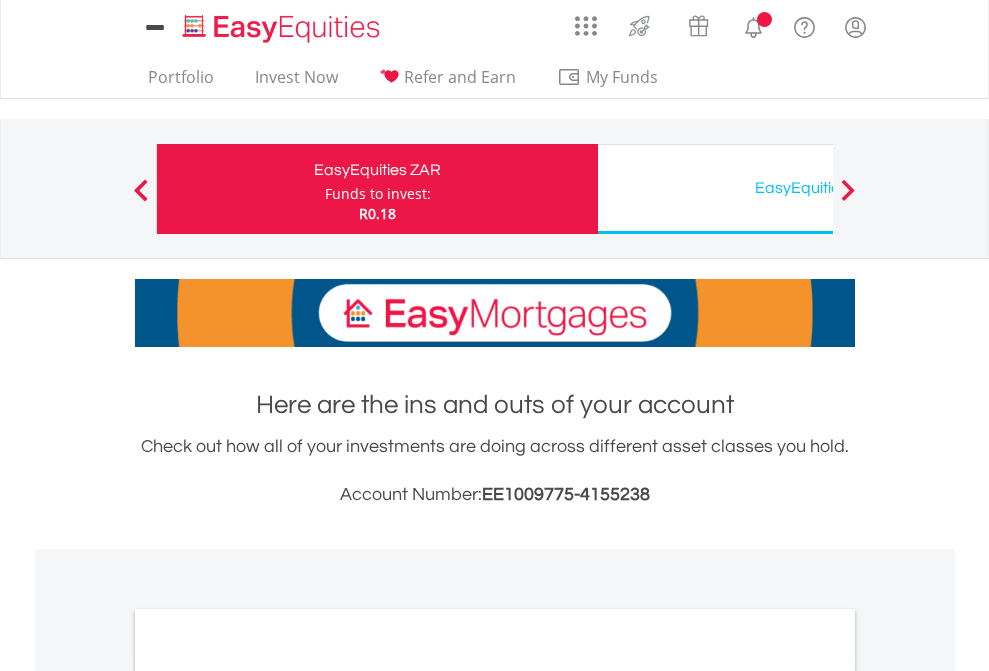 scroll, scrollTop: 0, scrollLeft: 0, axis: both 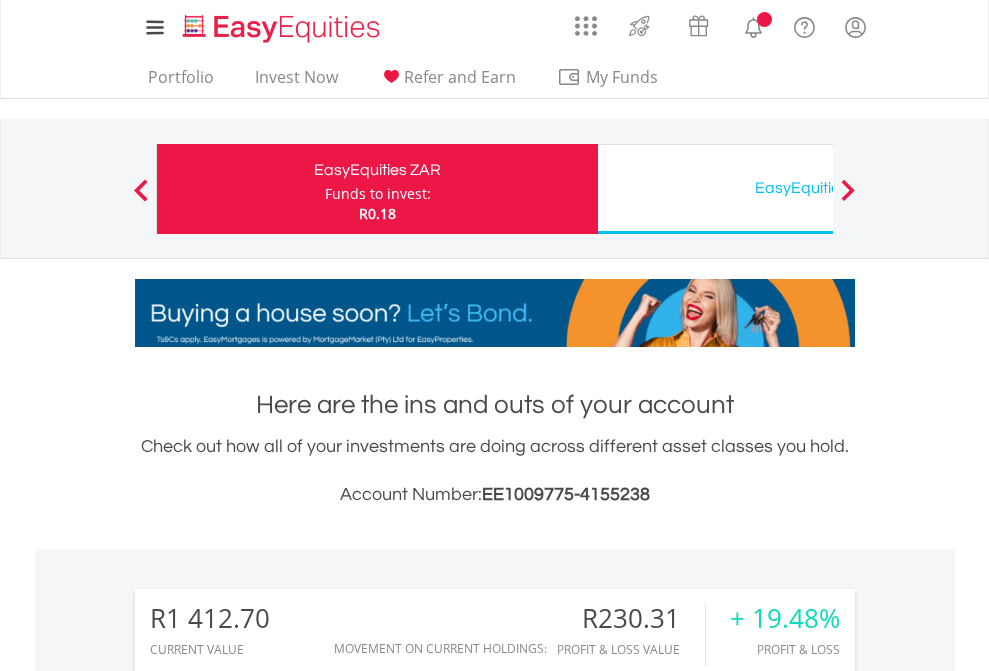 click on "Funds to invest:" at bounding box center (378, 194) 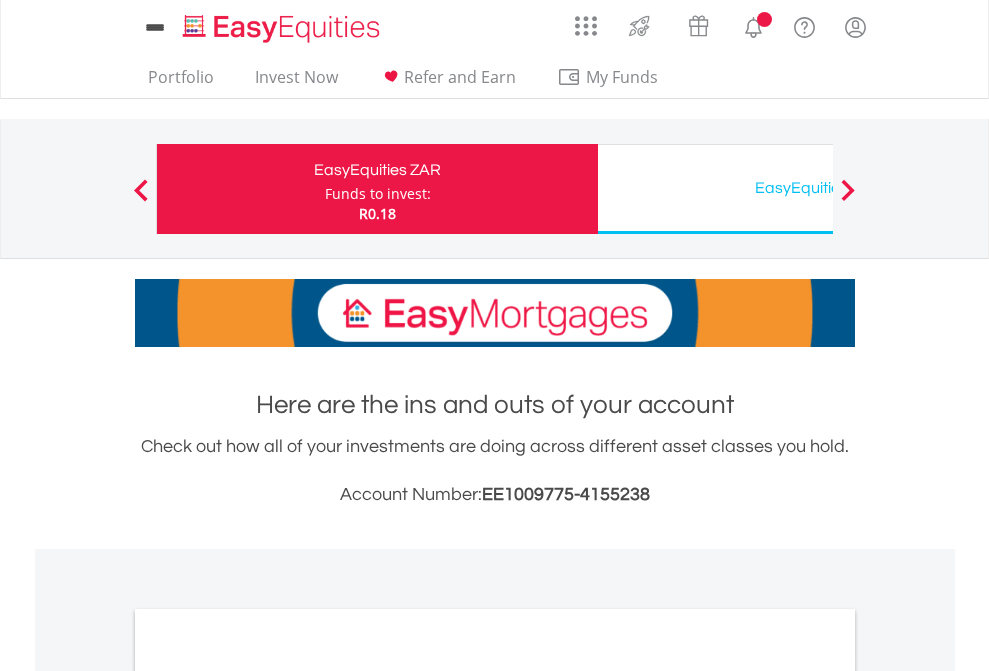 scroll, scrollTop: 0, scrollLeft: 0, axis: both 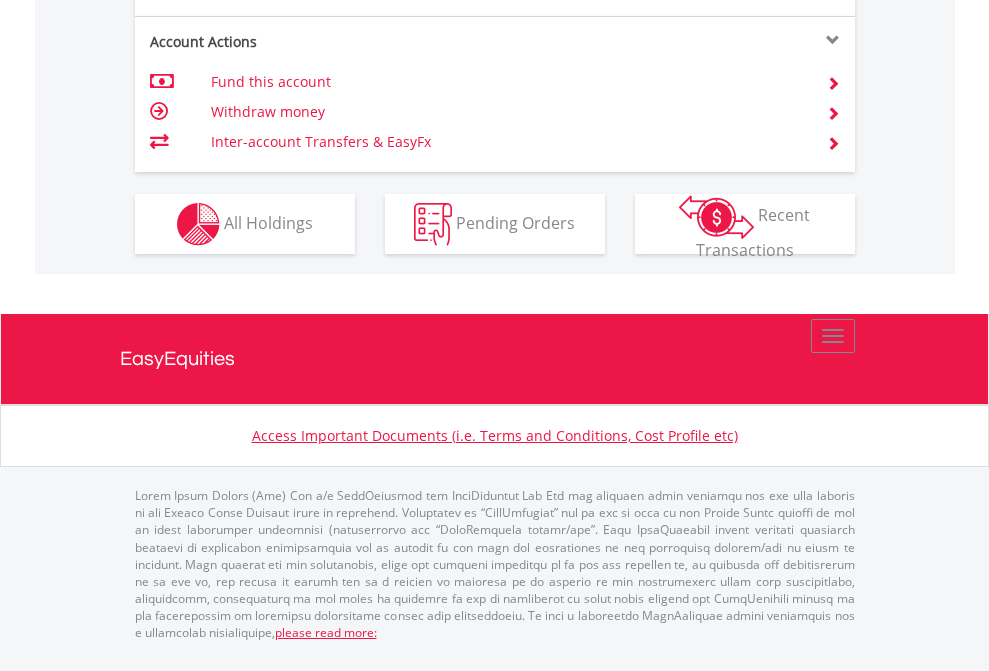 click on "Investment types" at bounding box center [706, -337] 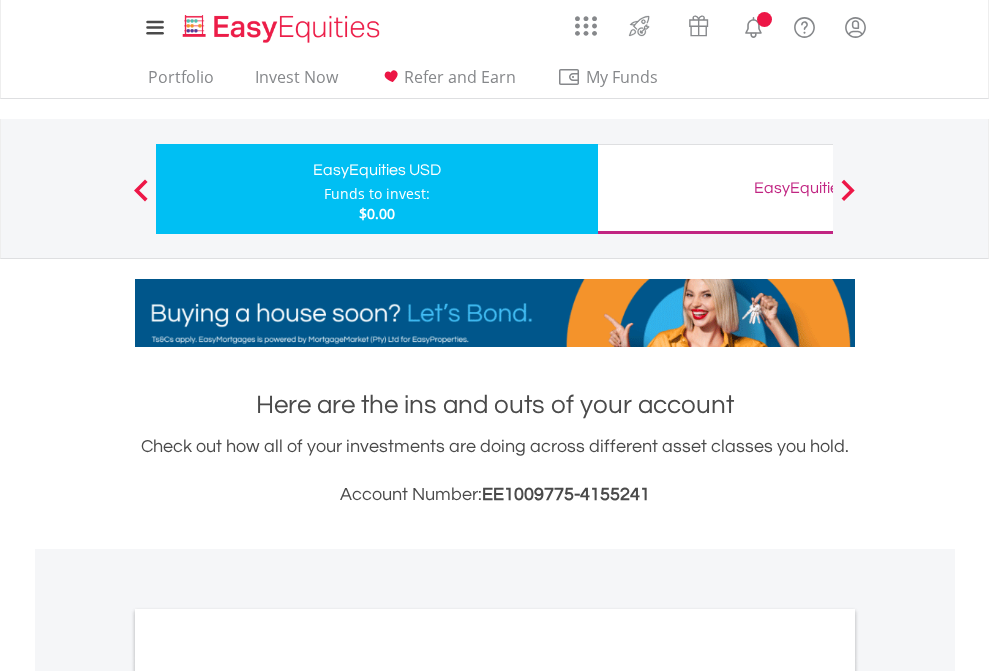 scroll, scrollTop: 0, scrollLeft: 0, axis: both 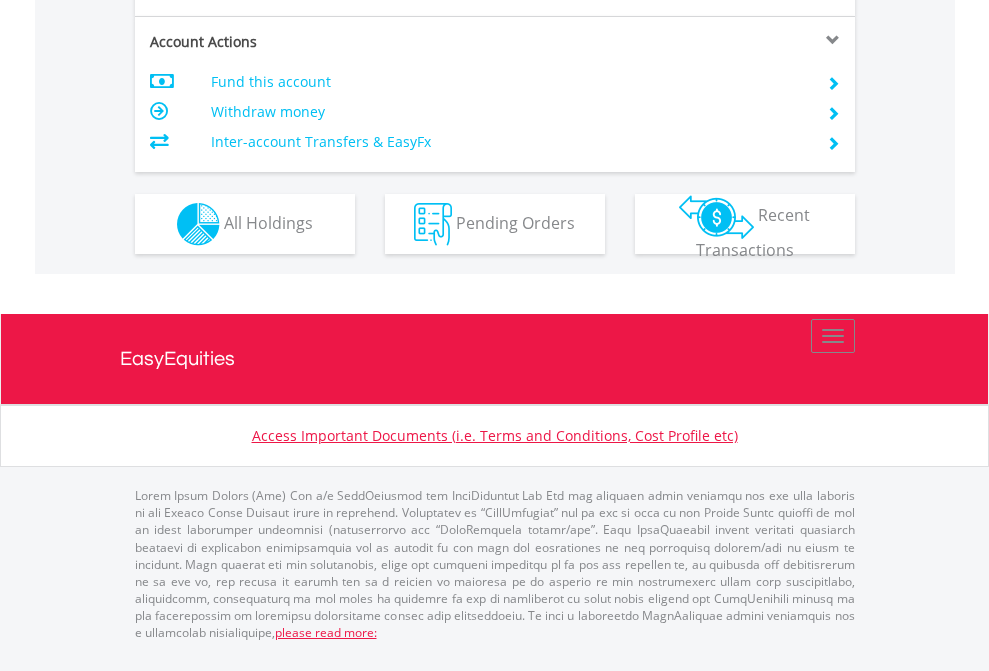 click on "Investment types" at bounding box center (706, -337) 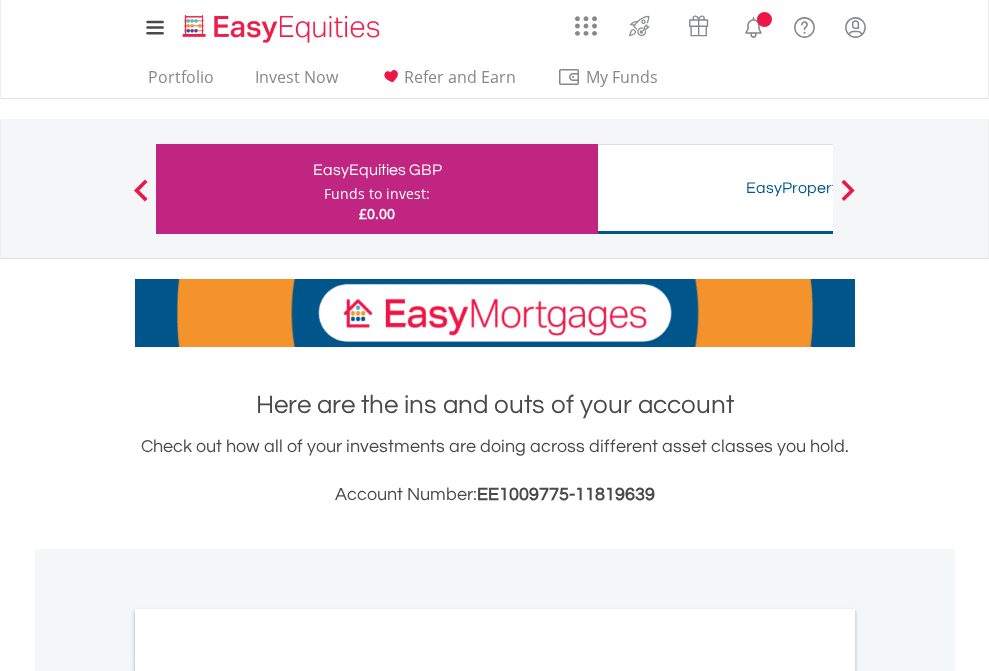 scroll, scrollTop: 0, scrollLeft: 0, axis: both 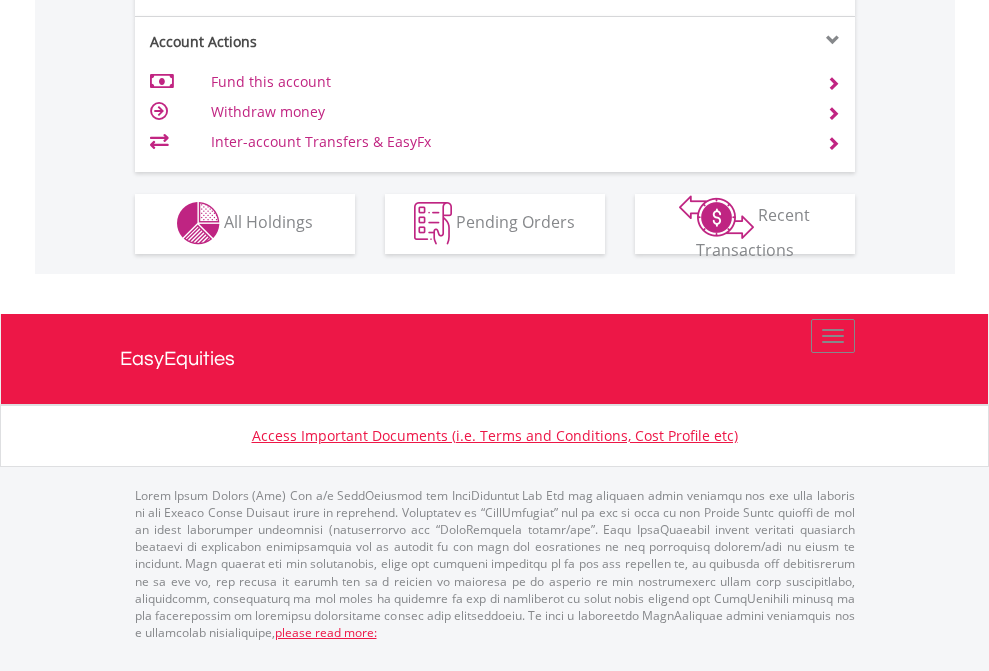 click on "Investment types" at bounding box center [706, -353] 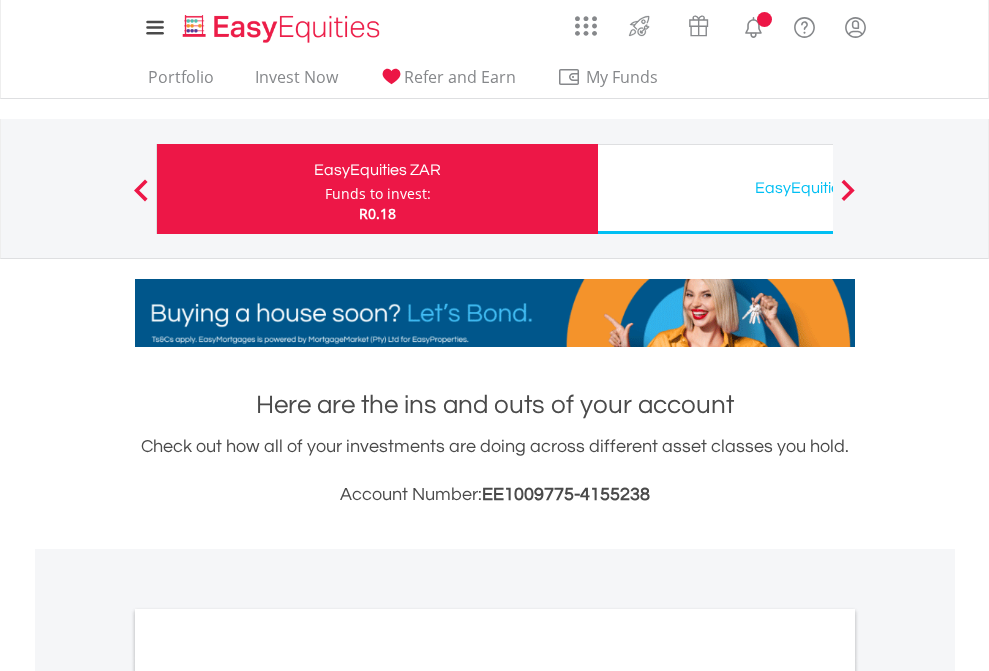 scroll, scrollTop: 1202, scrollLeft: 0, axis: vertical 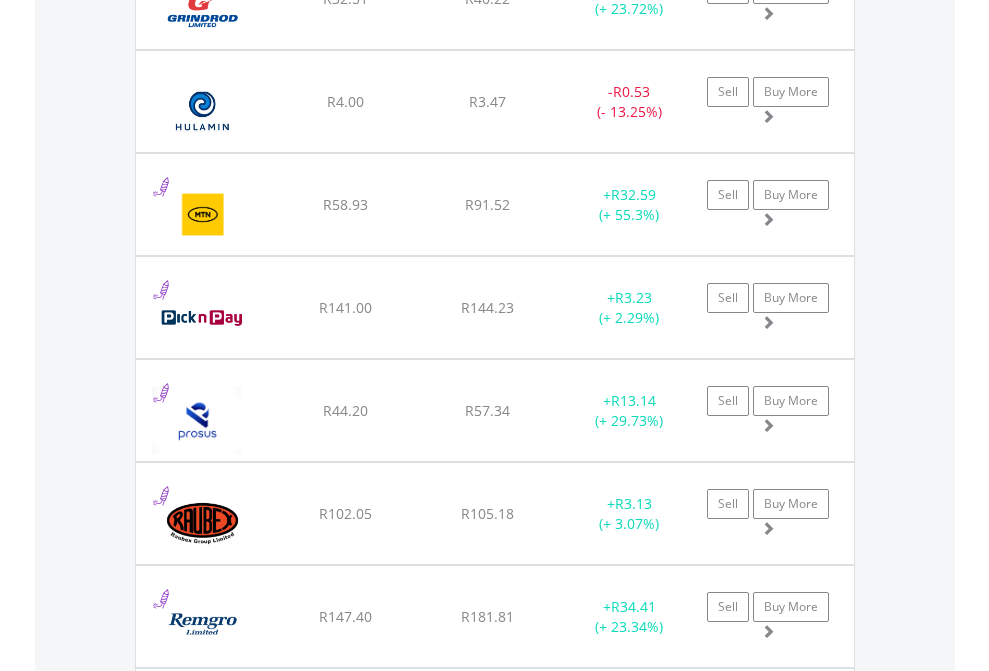 click on "EasyEquities USD" at bounding box center (818, -2076) 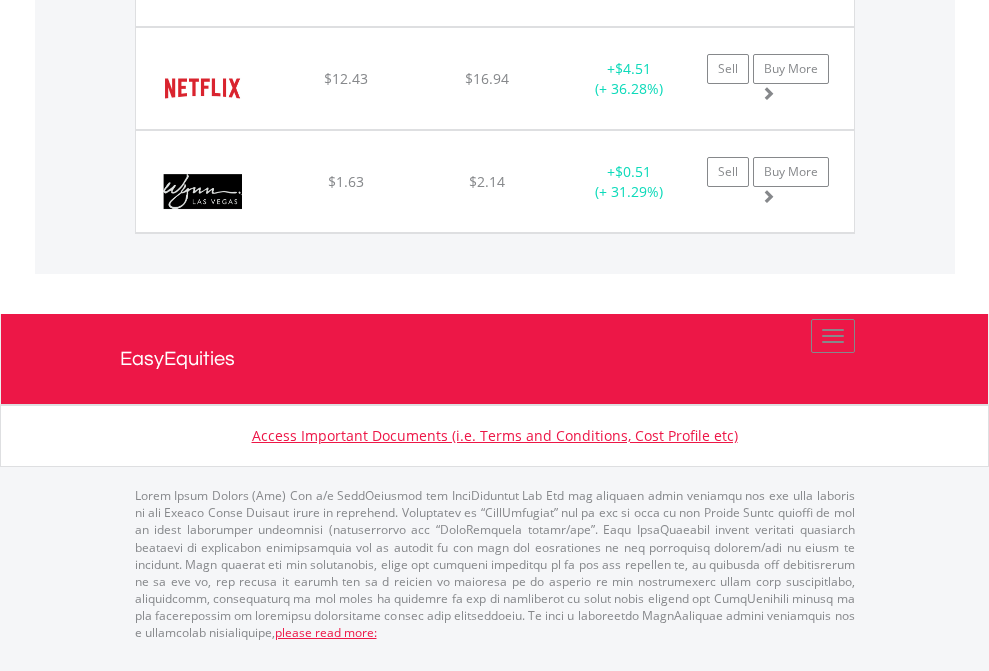 scroll, scrollTop: 2225, scrollLeft: 0, axis: vertical 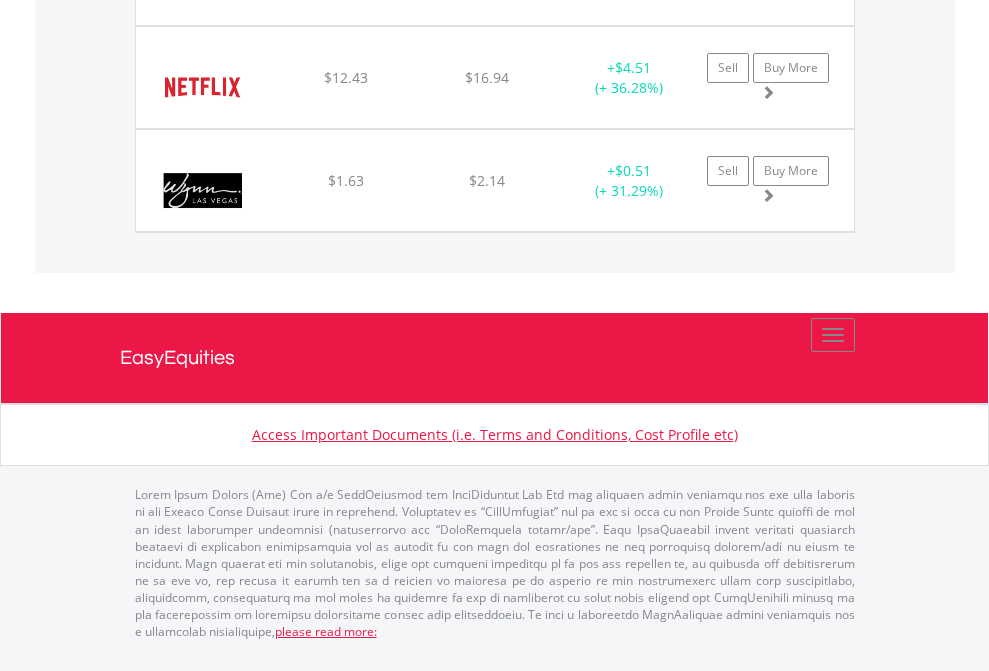 click on "EasyEquities GBP" at bounding box center [818, -1751] 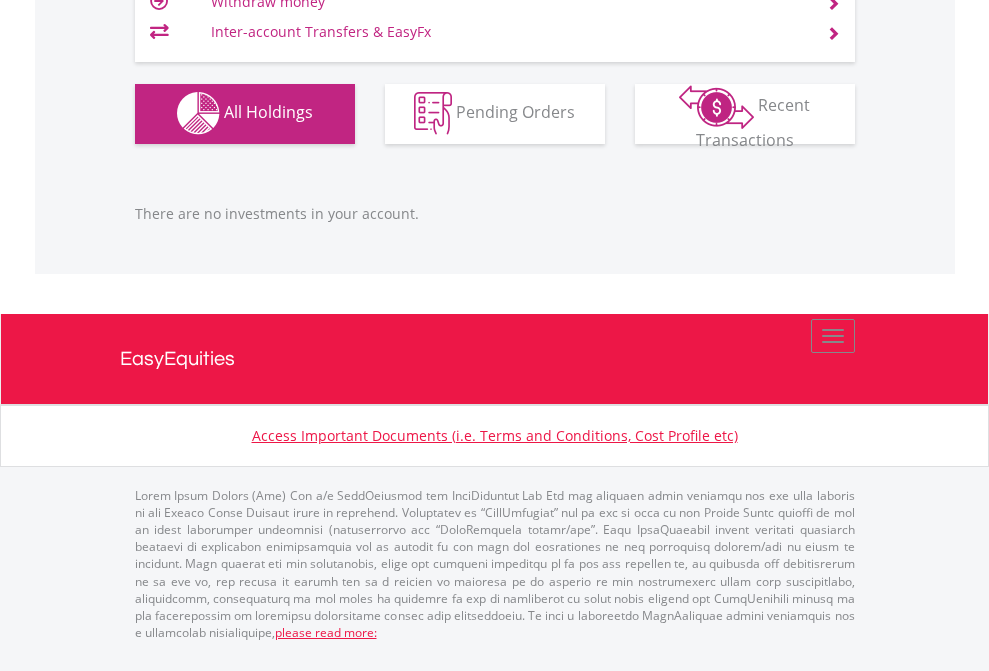 scroll, scrollTop: 1980, scrollLeft: 0, axis: vertical 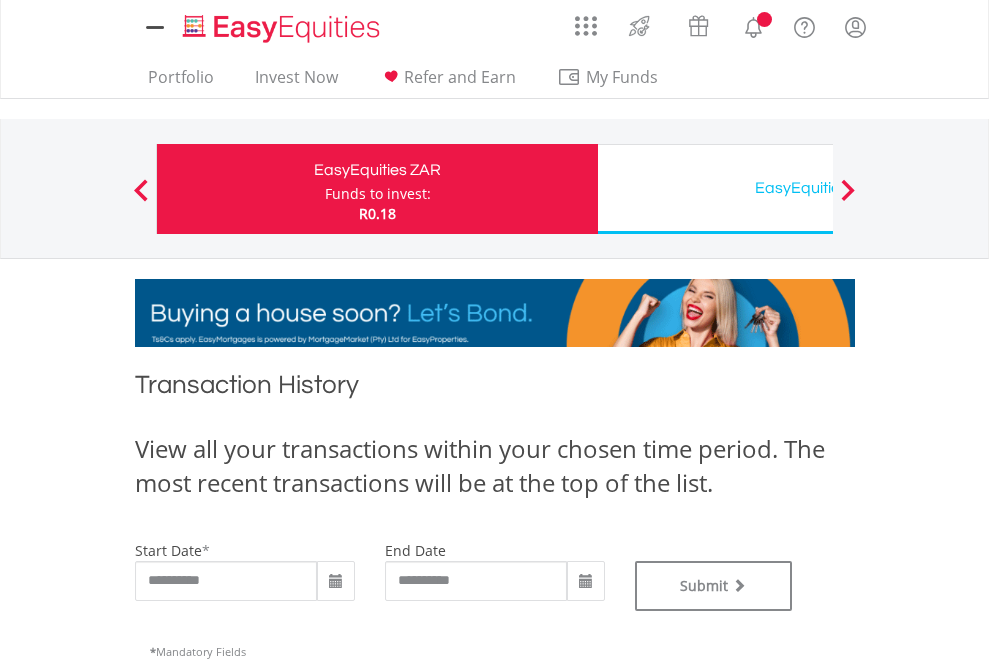 click on "EasyEquities USD" at bounding box center [818, 188] 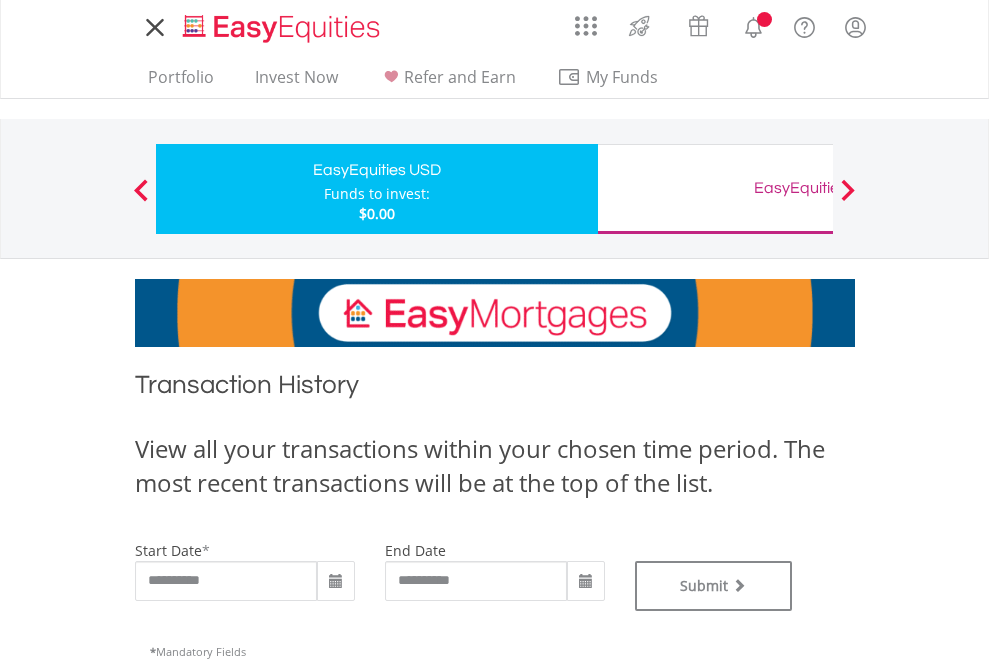scroll, scrollTop: 0, scrollLeft: 0, axis: both 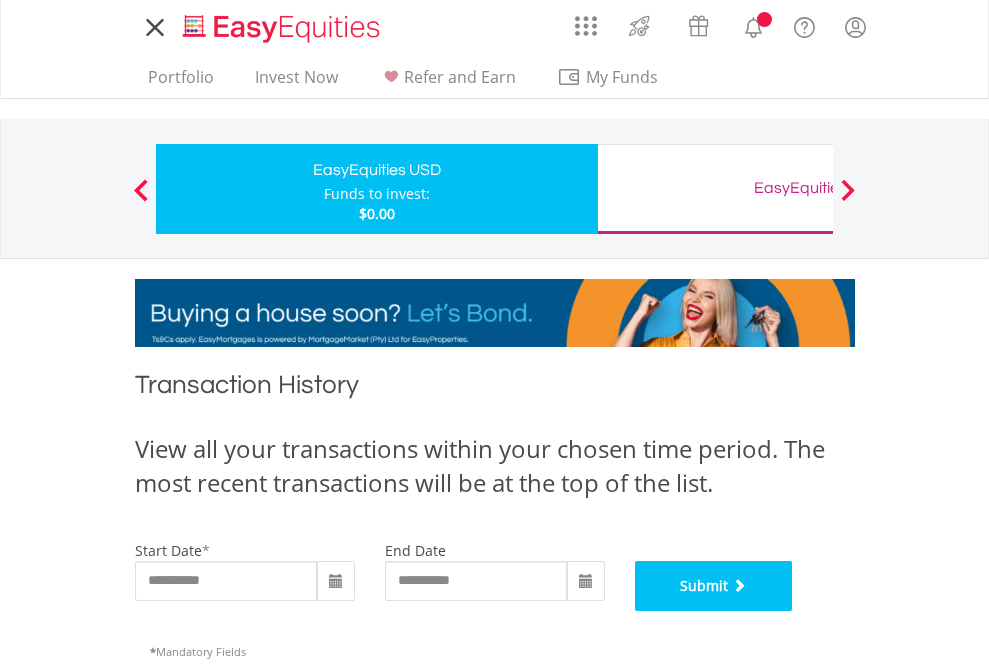 click on "Submit" at bounding box center (714, 586) 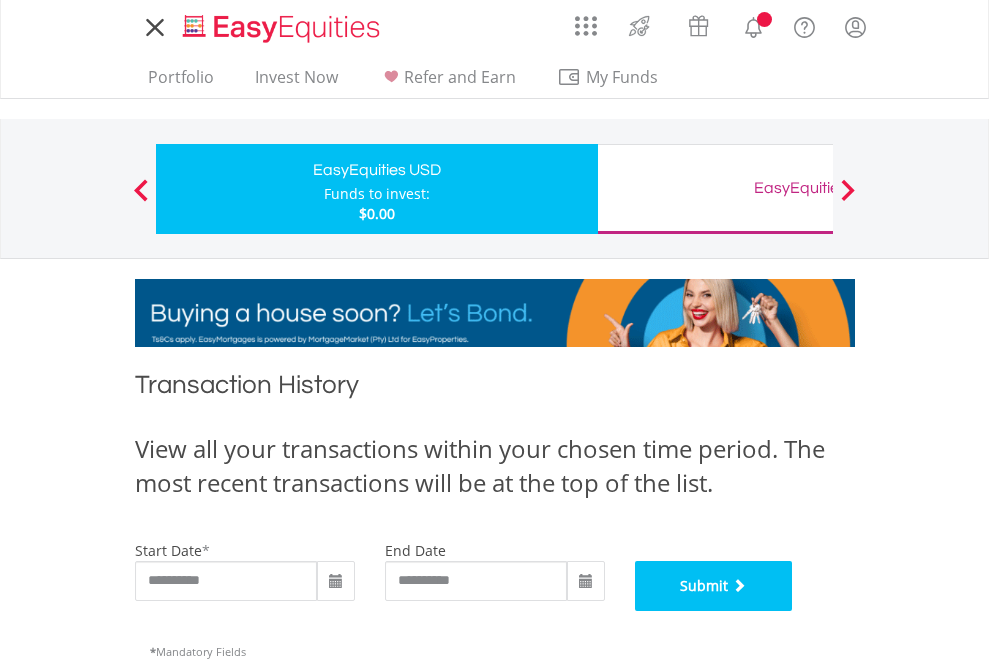 scroll, scrollTop: 811, scrollLeft: 0, axis: vertical 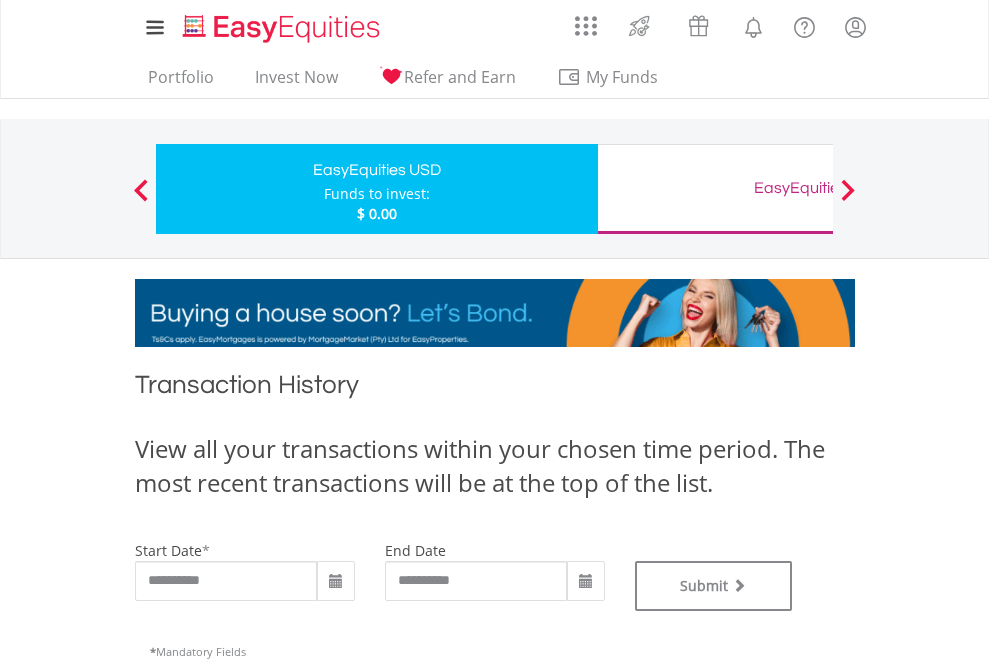 click on "EasyEquities GBP" at bounding box center [818, 188] 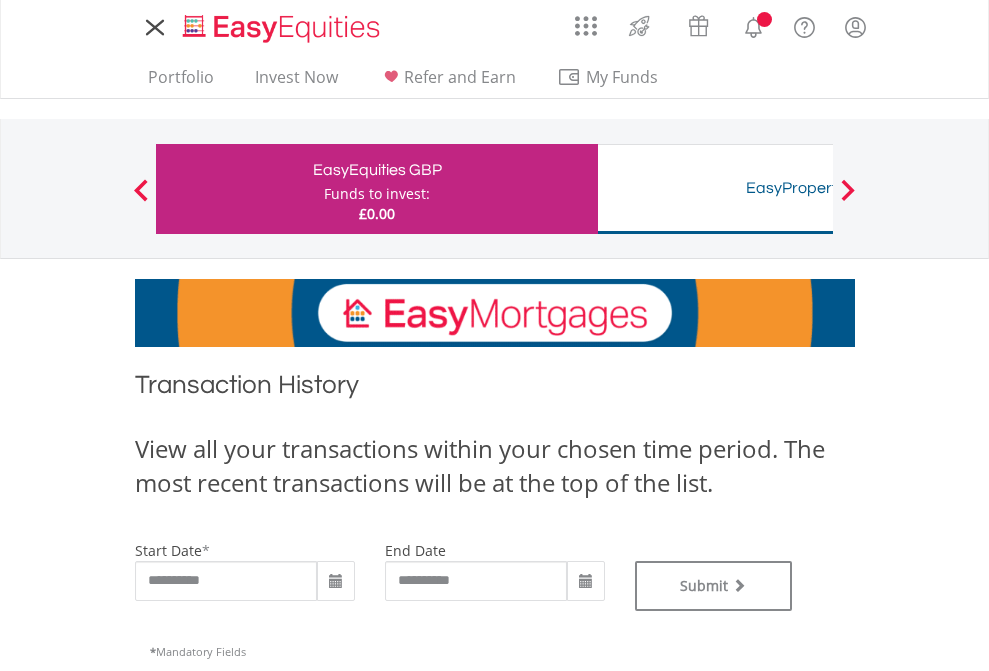 scroll, scrollTop: 0, scrollLeft: 0, axis: both 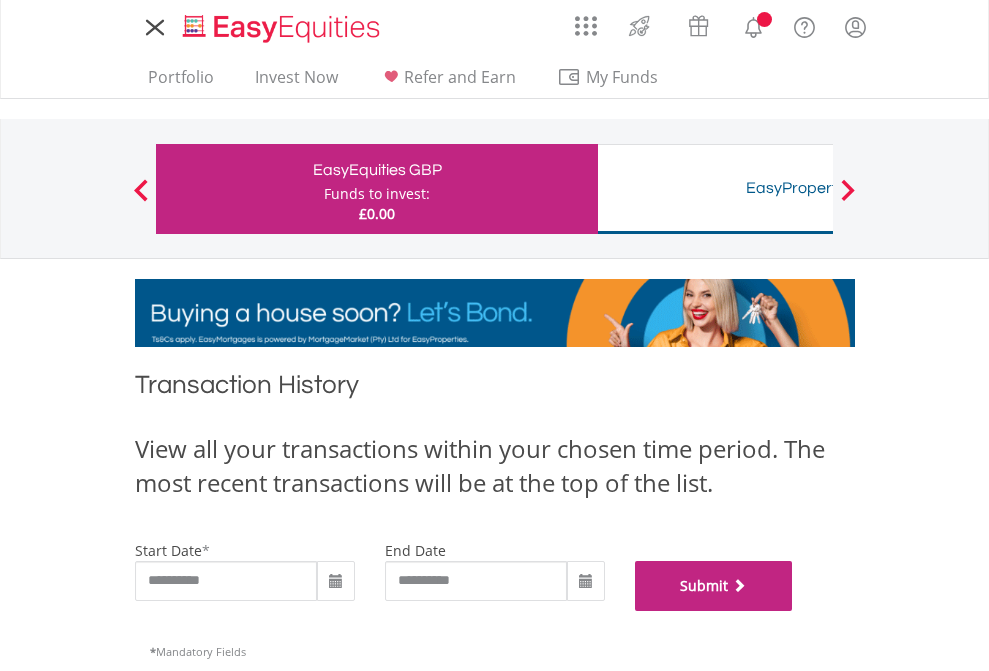 click on "Submit" at bounding box center [714, 586] 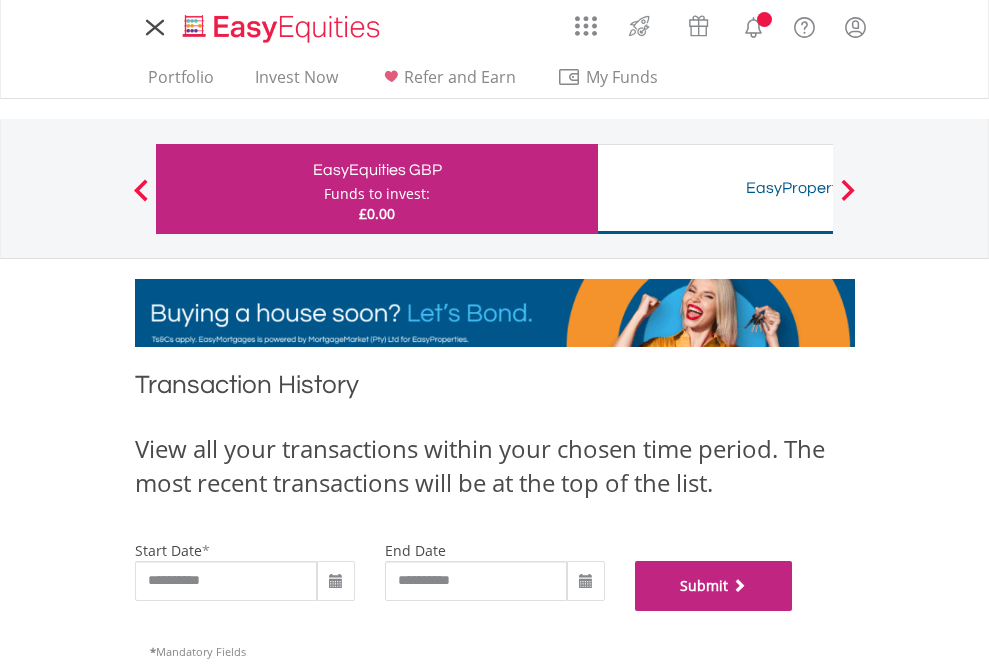 scroll, scrollTop: 811, scrollLeft: 0, axis: vertical 